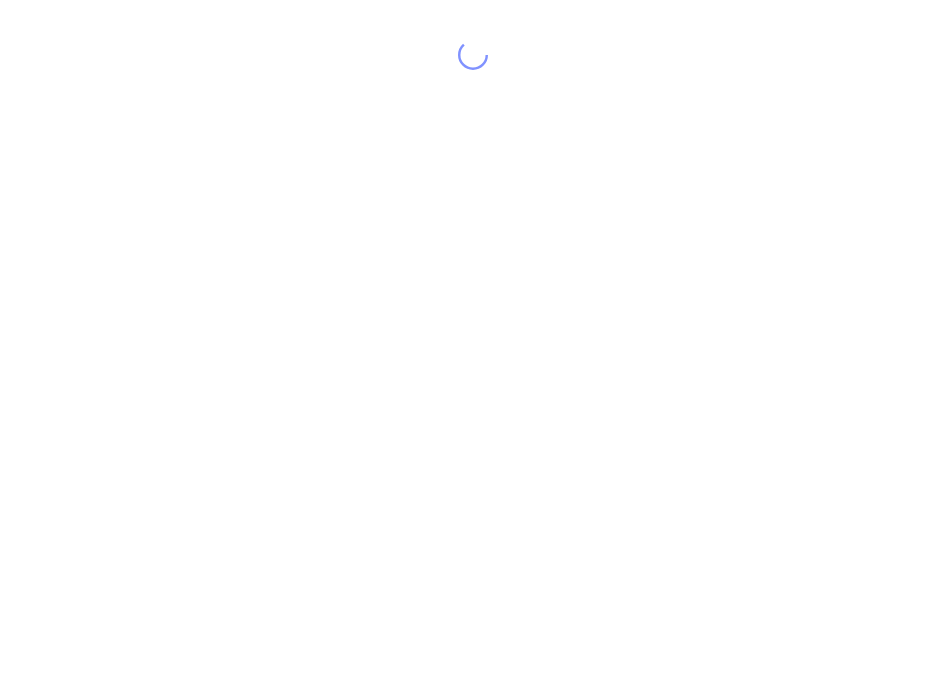 scroll, scrollTop: 0, scrollLeft: 0, axis: both 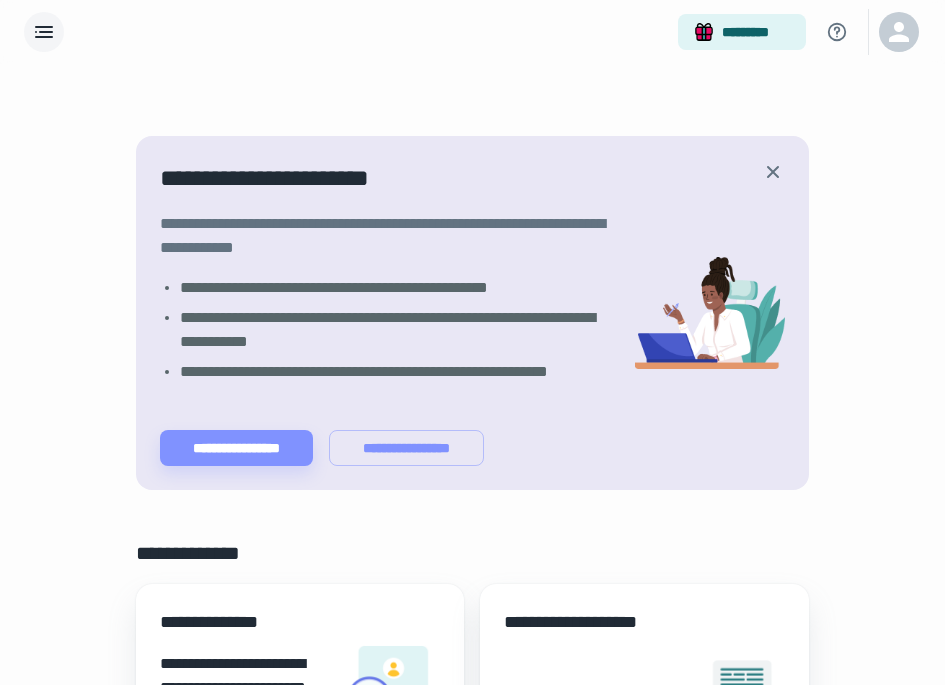 click 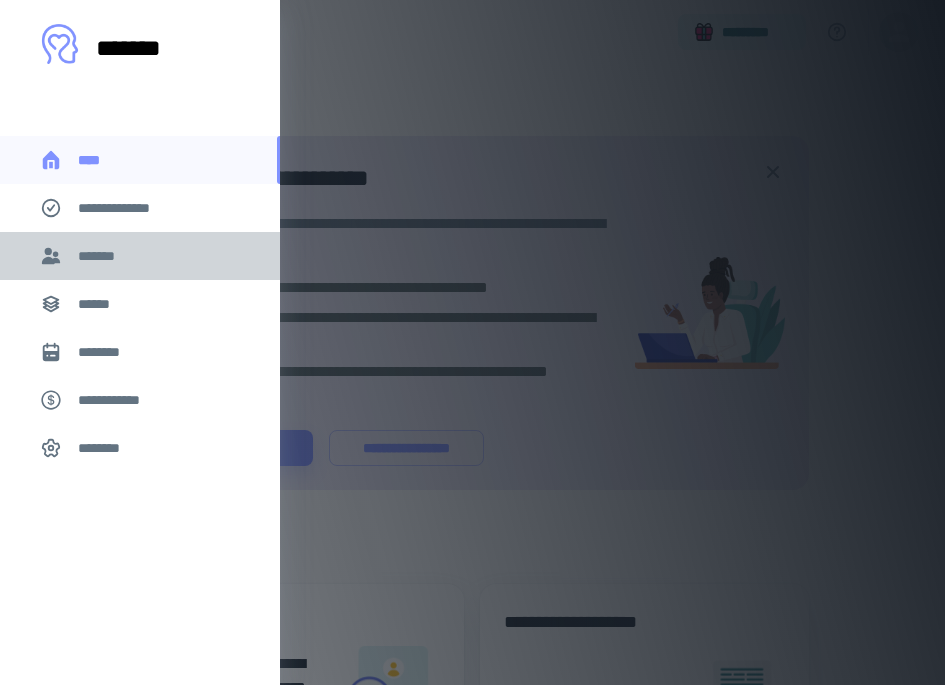 click on "*******" at bounding box center (100, 256) 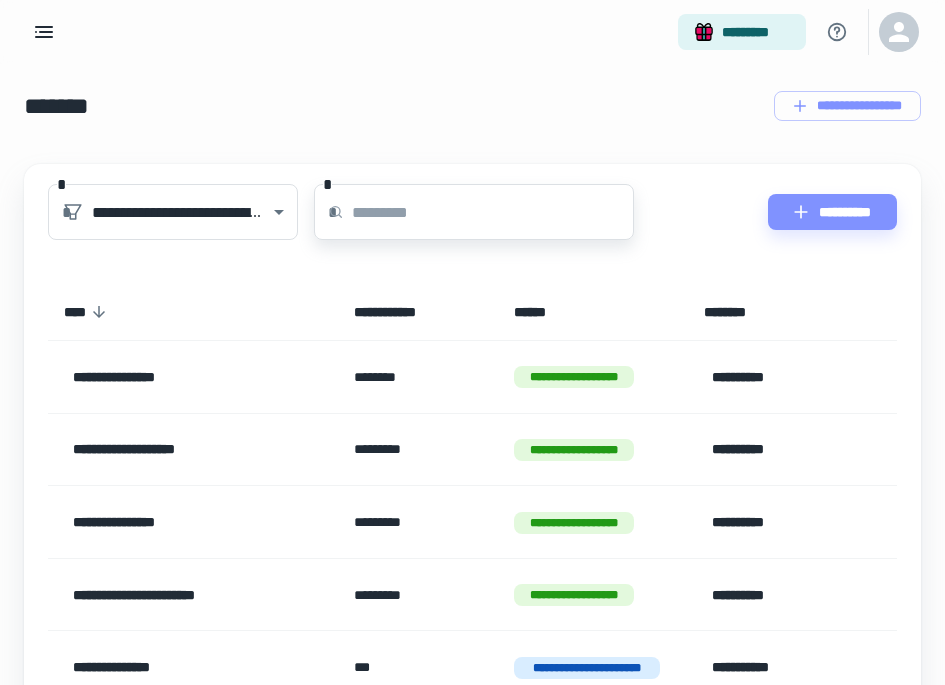 click at bounding box center [493, 212] 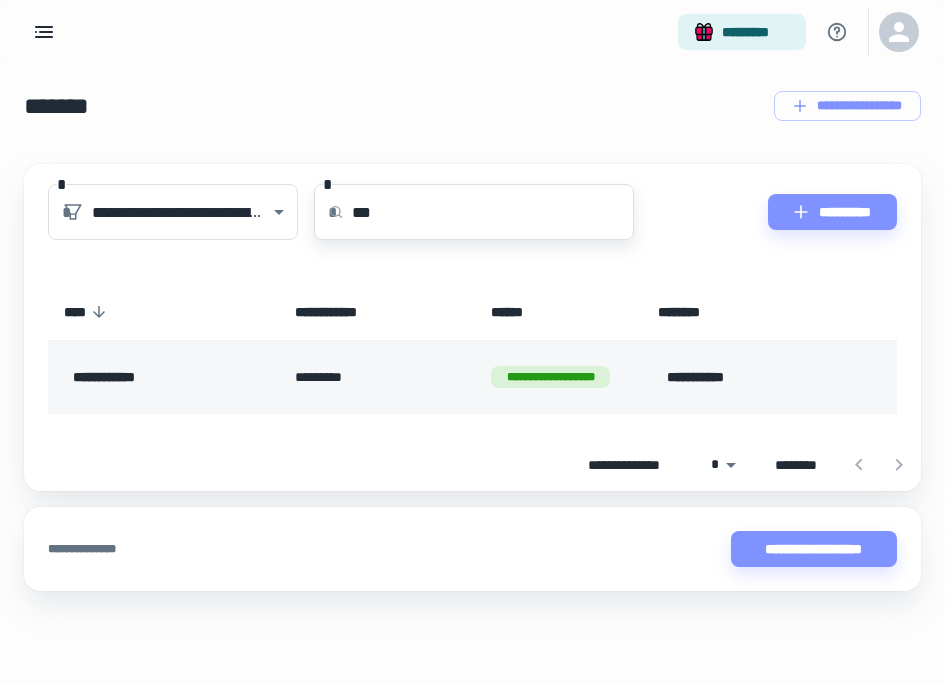 type on "***" 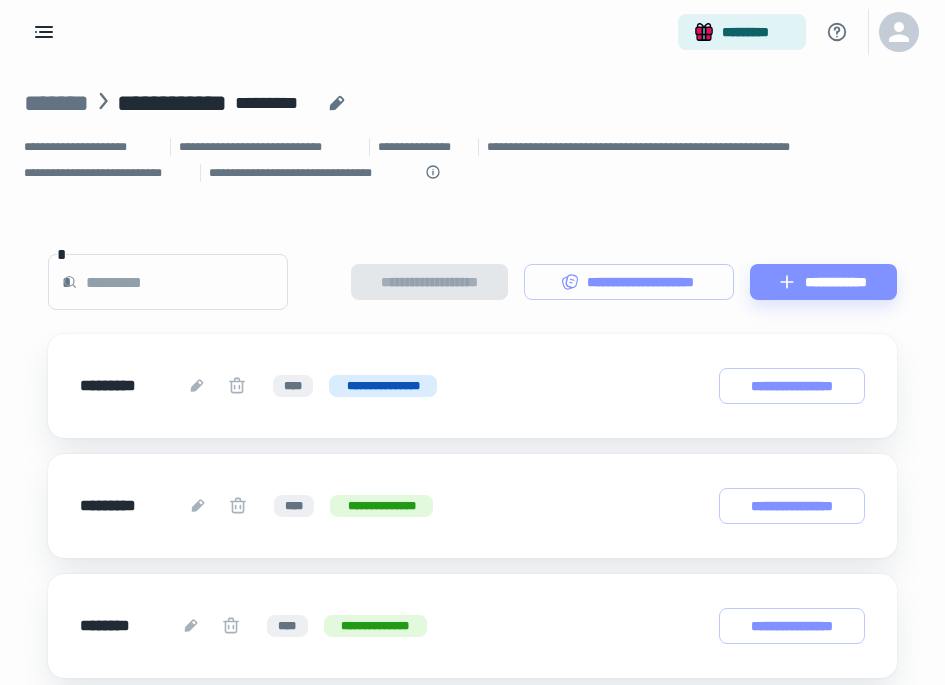 scroll, scrollTop: 0, scrollLeft: 0, axis: both 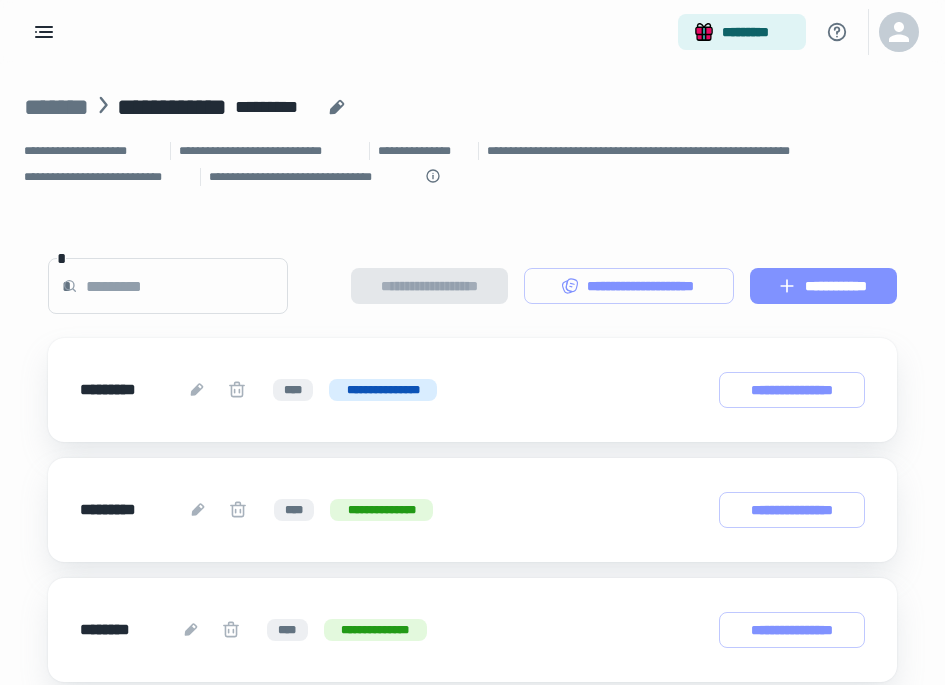 click on "**********" at bounding box center [823, 286] 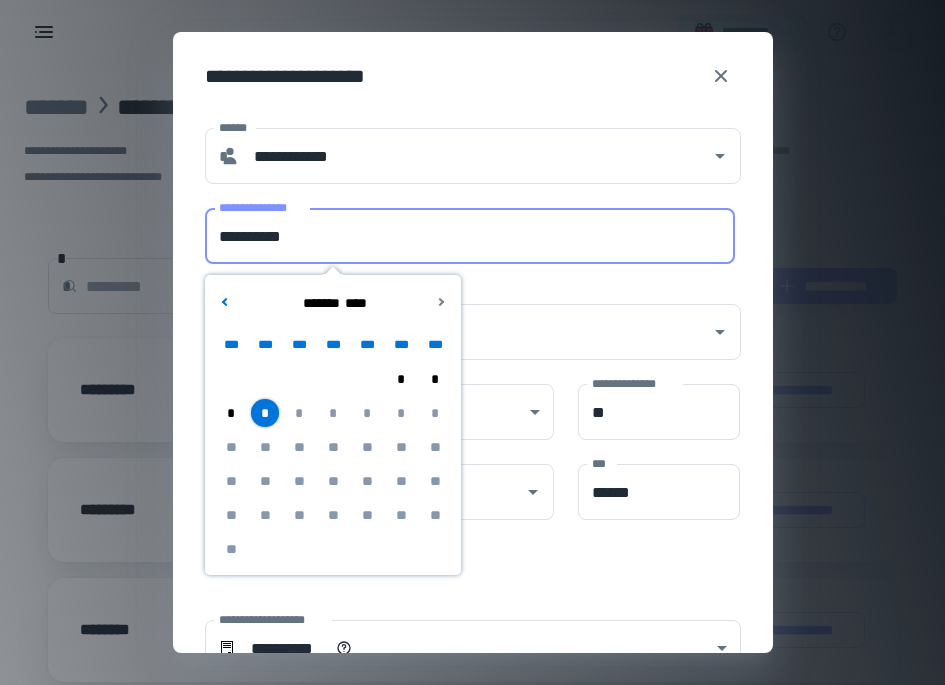 click on "**********" at bounding box center (470, 236) 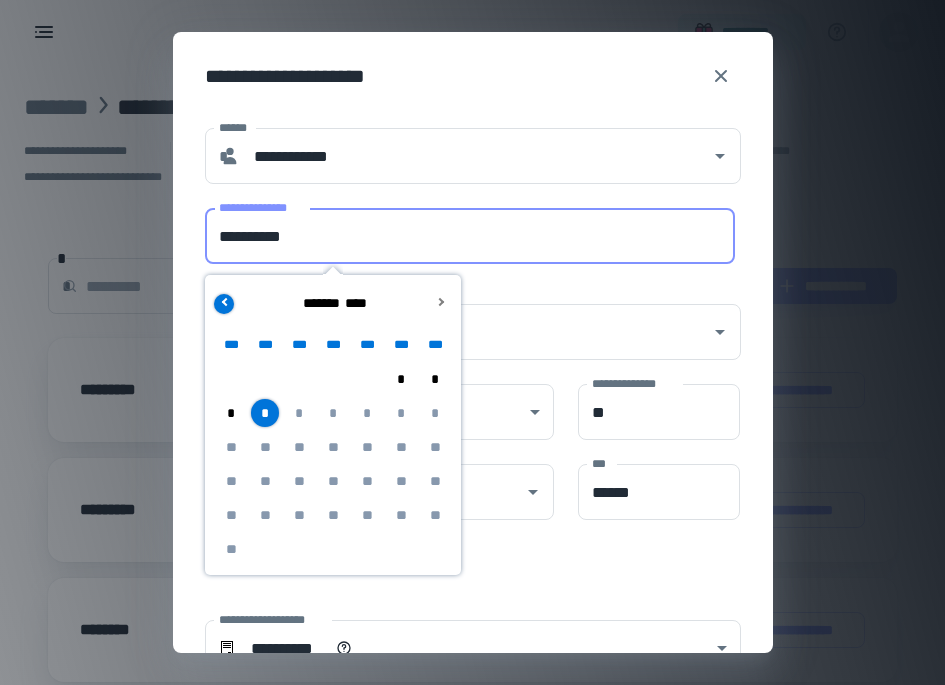 click at bounding box center [225, 301] 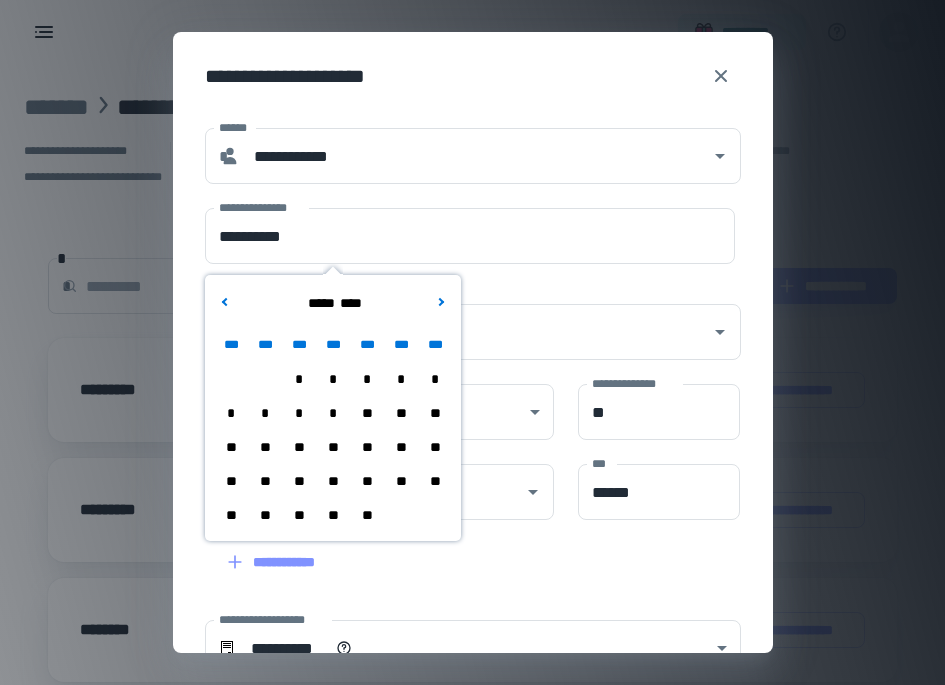 click on "**" at bounding box center (367, 515) 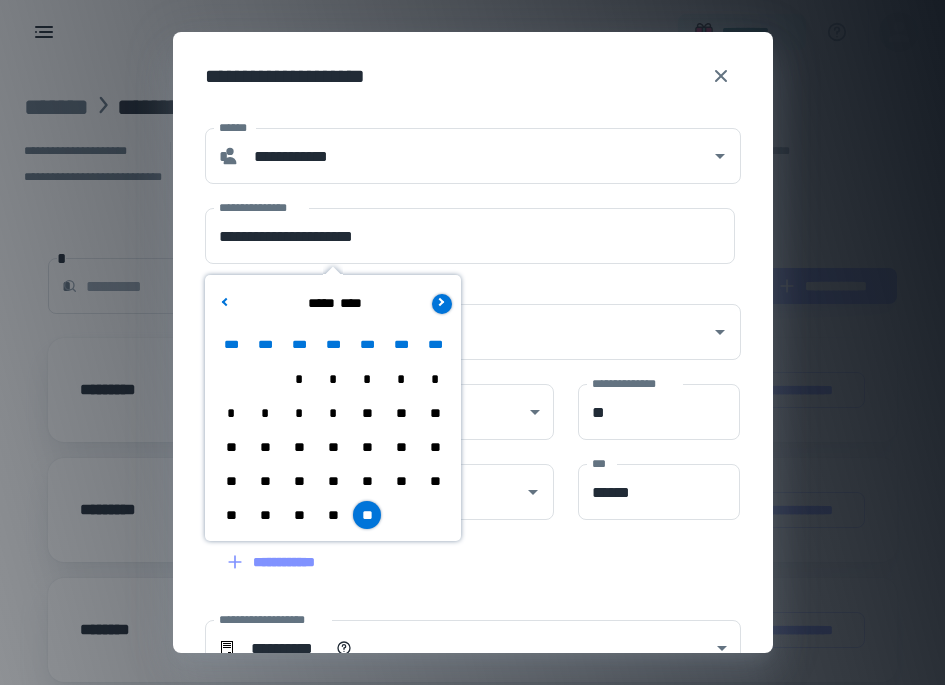 click at bounding box center (441, 304) 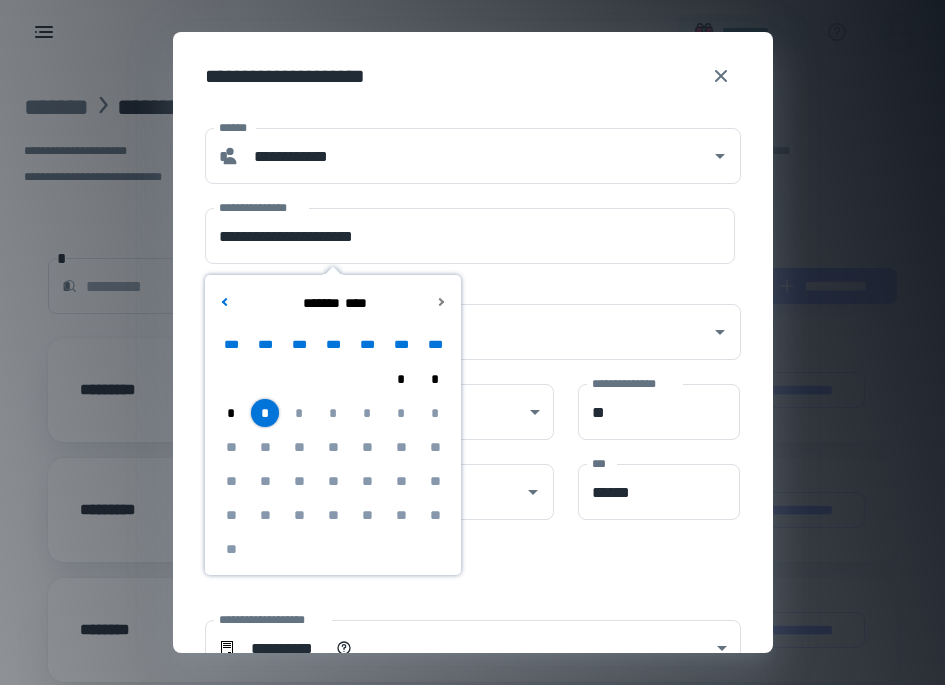 click on "*" at bounding box center (265, 413) 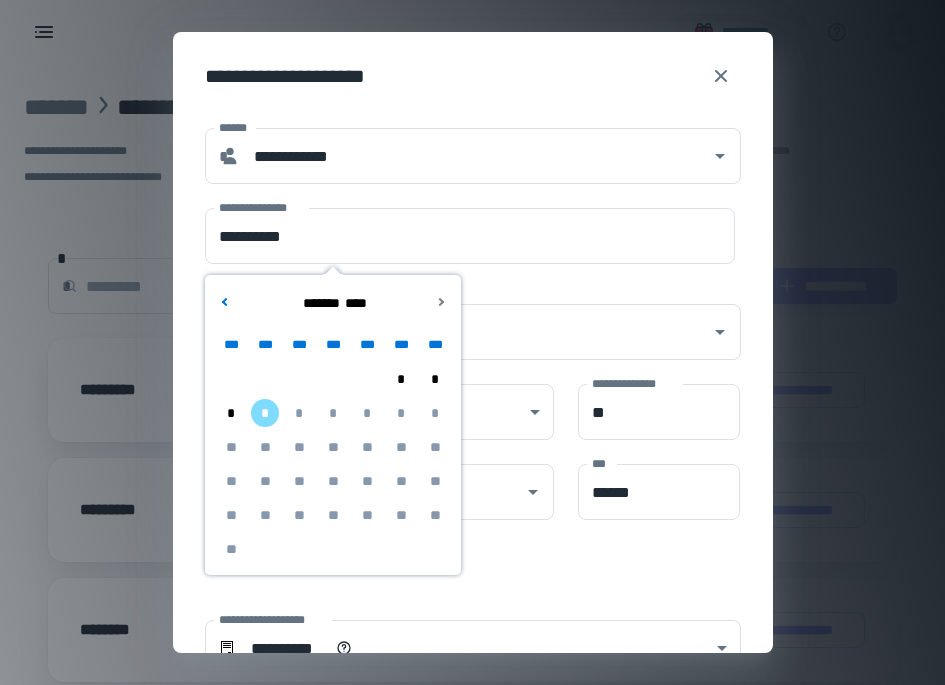 click on "**********" at bounding box center (461, 550) 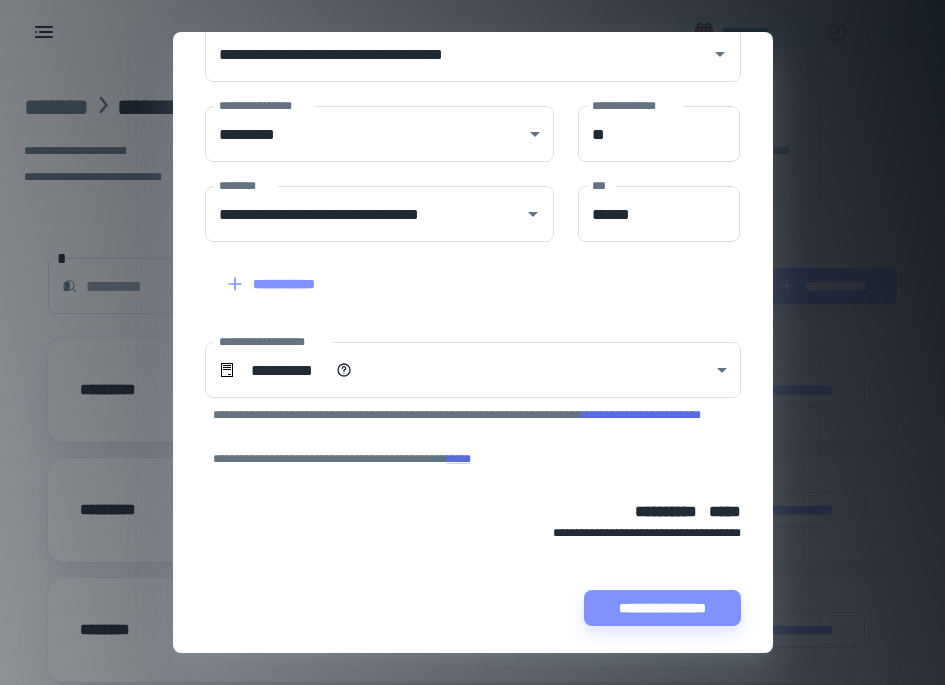 scroll, scrollTop: 283, scrollLeft: 0, axis: vertical 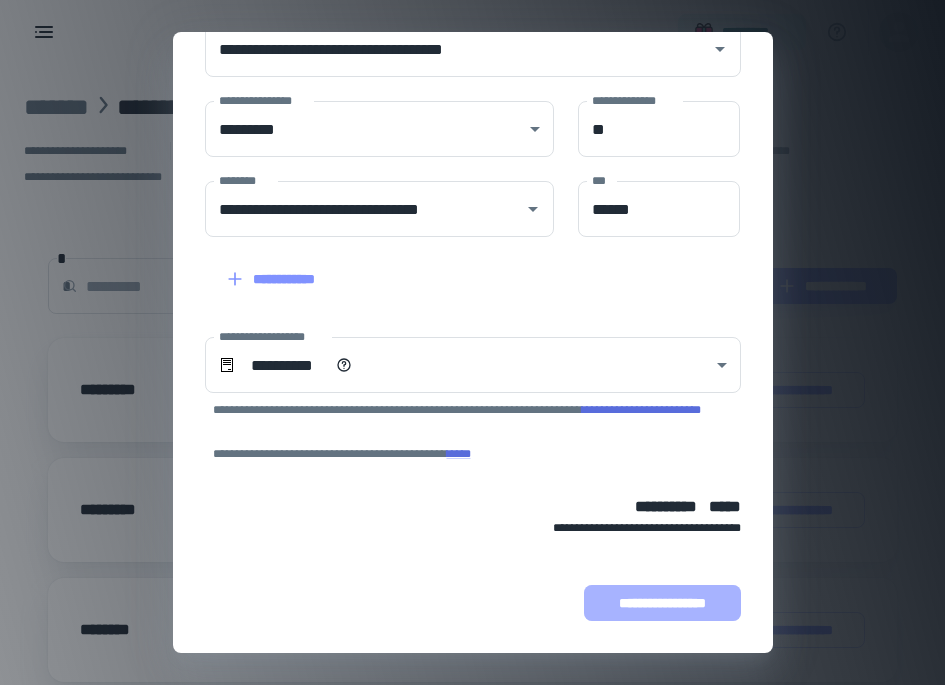 click on "**********" at bounding box center [662, 603] 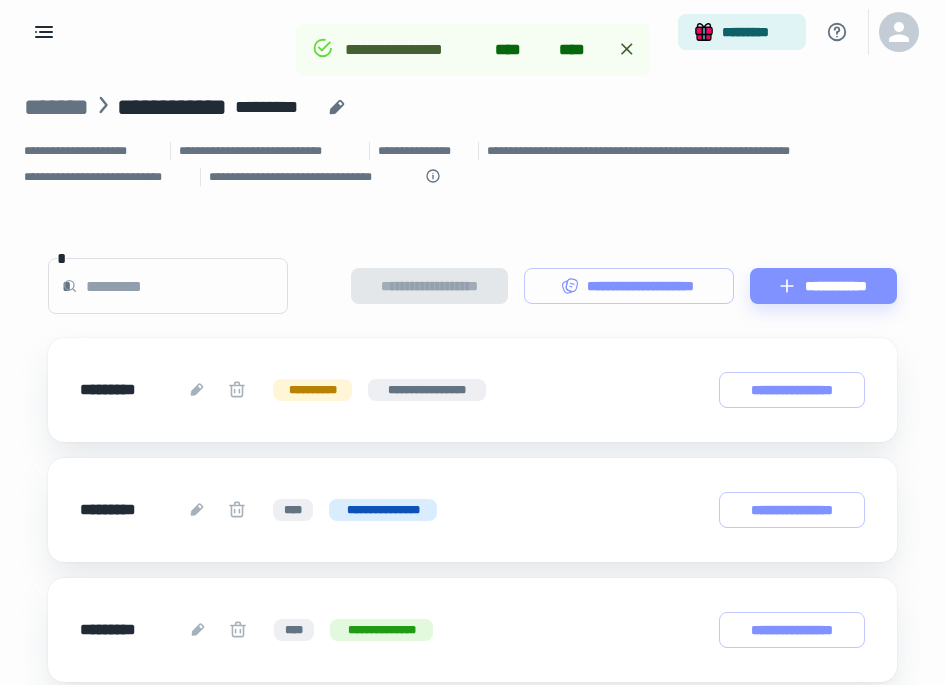 scroll, scrollTop: 409, scrollLeft: 0, axis: vertical 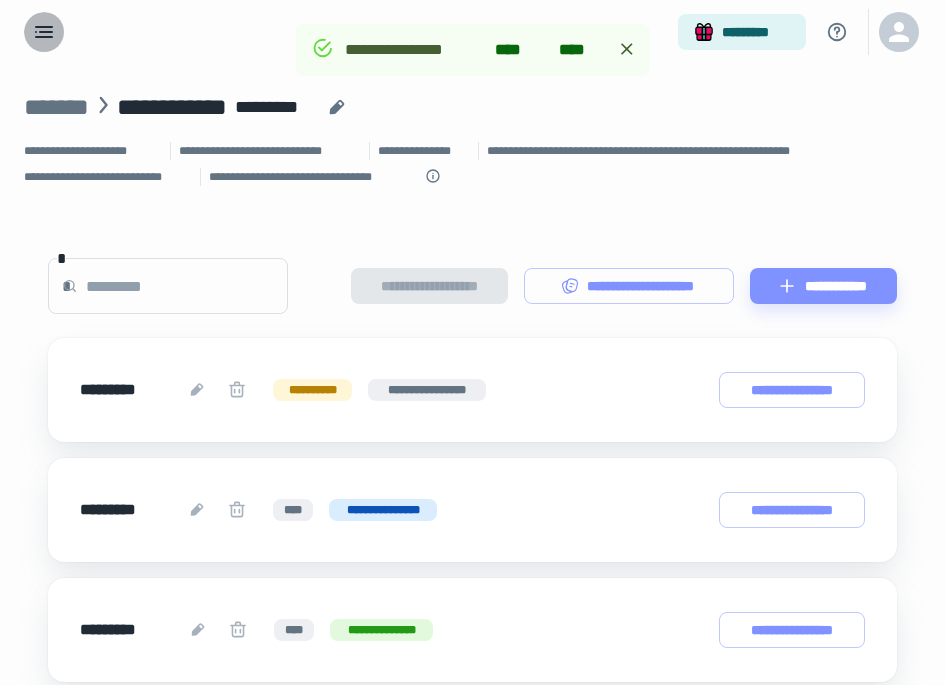click 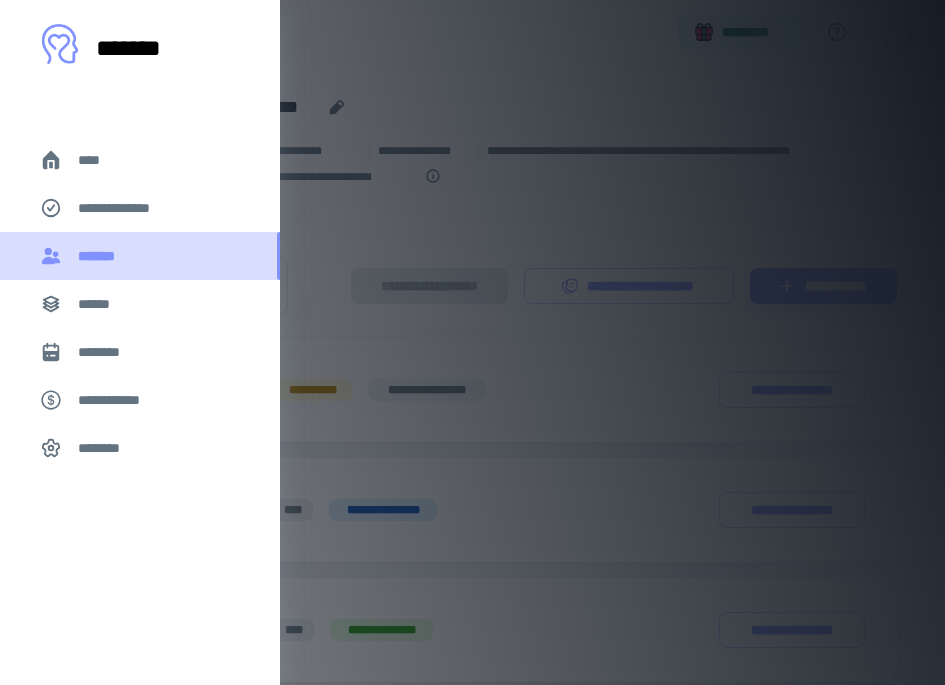 click on "*******" at bounding box center (101, 256) 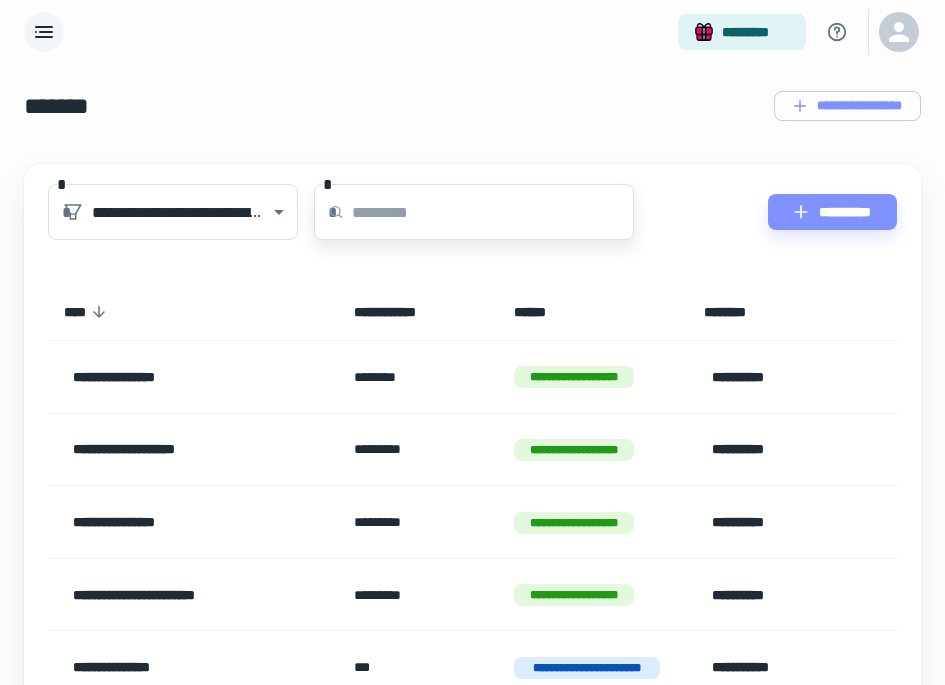 click at bounding box center [493, 212] 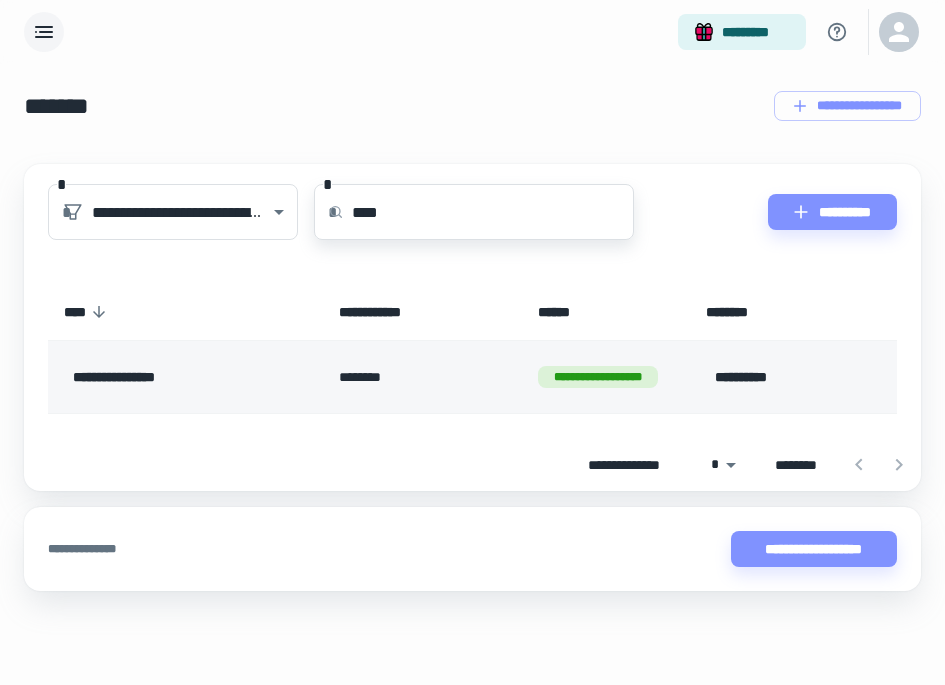 type on "****" 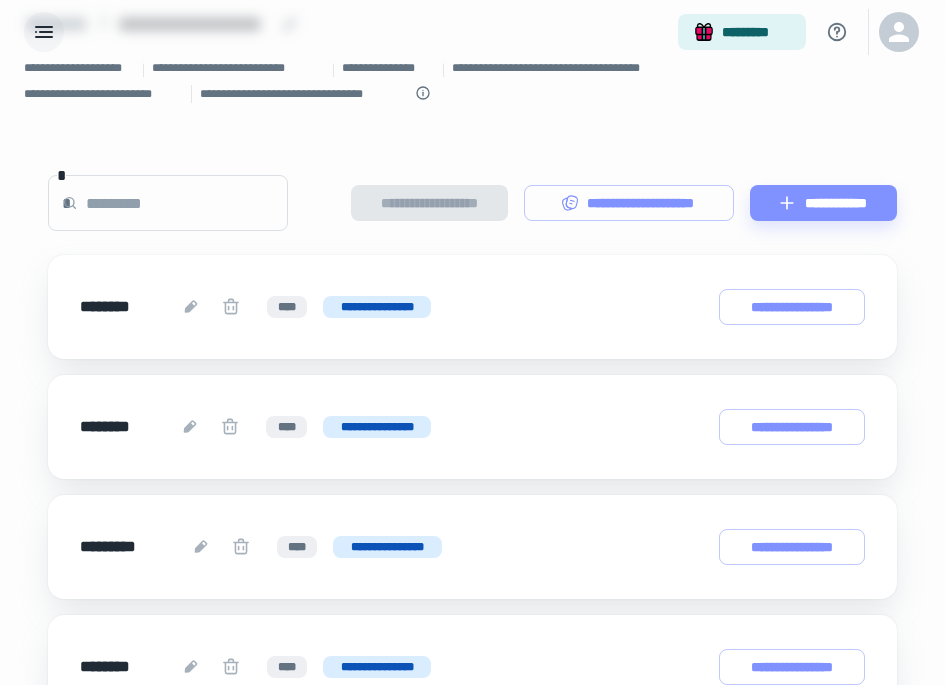 scroll, scrollTop: 0, scrollLeft: 0, axis: both 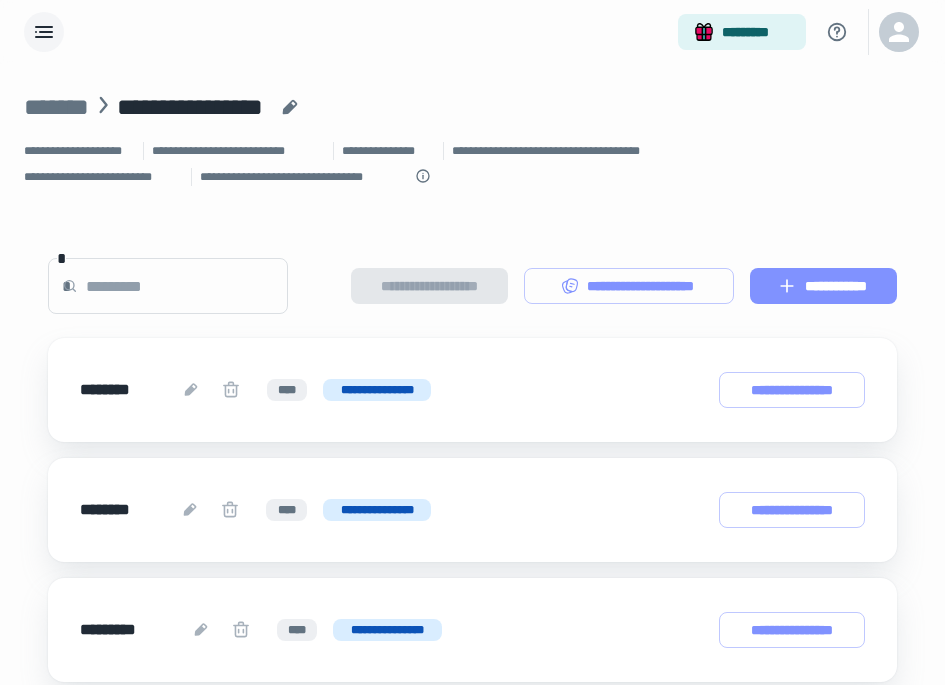click on "**********" at bounding box center (823, 286) 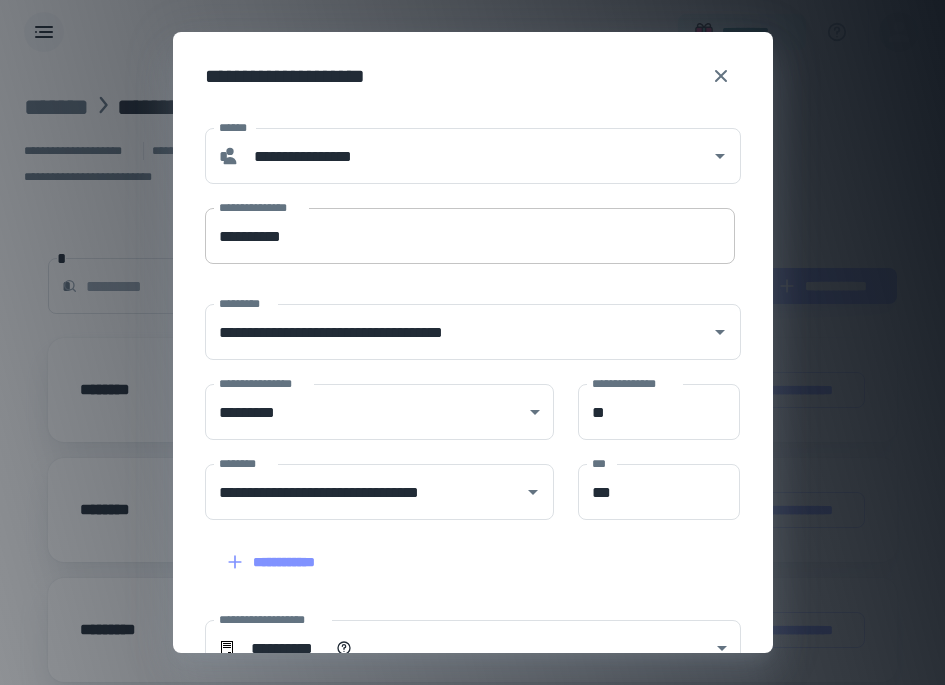 click on "**********" at bounding box center (470, 236) 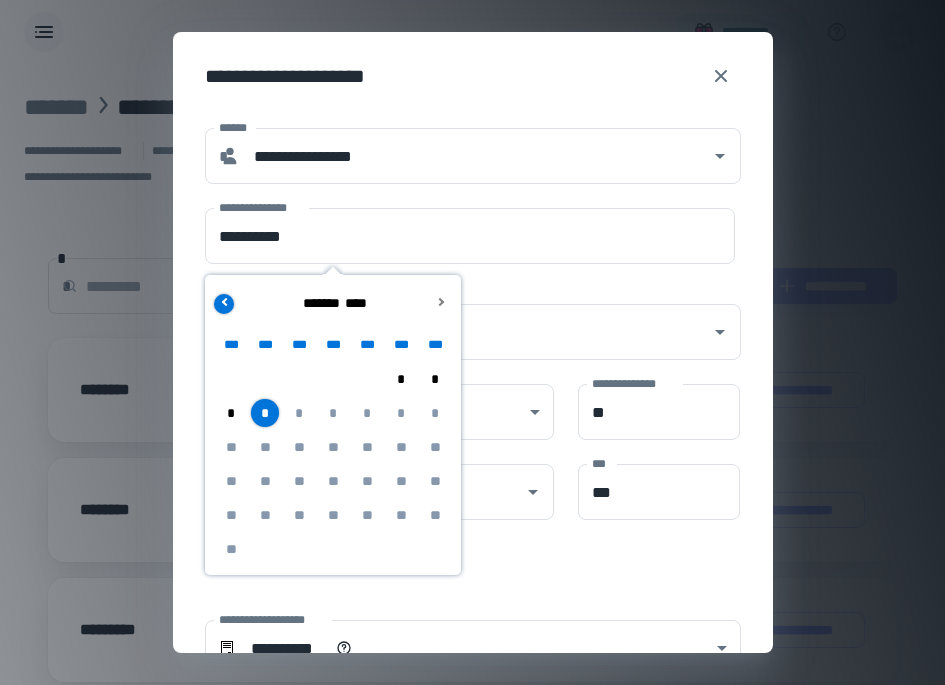 click at bounding box center [224, 304] 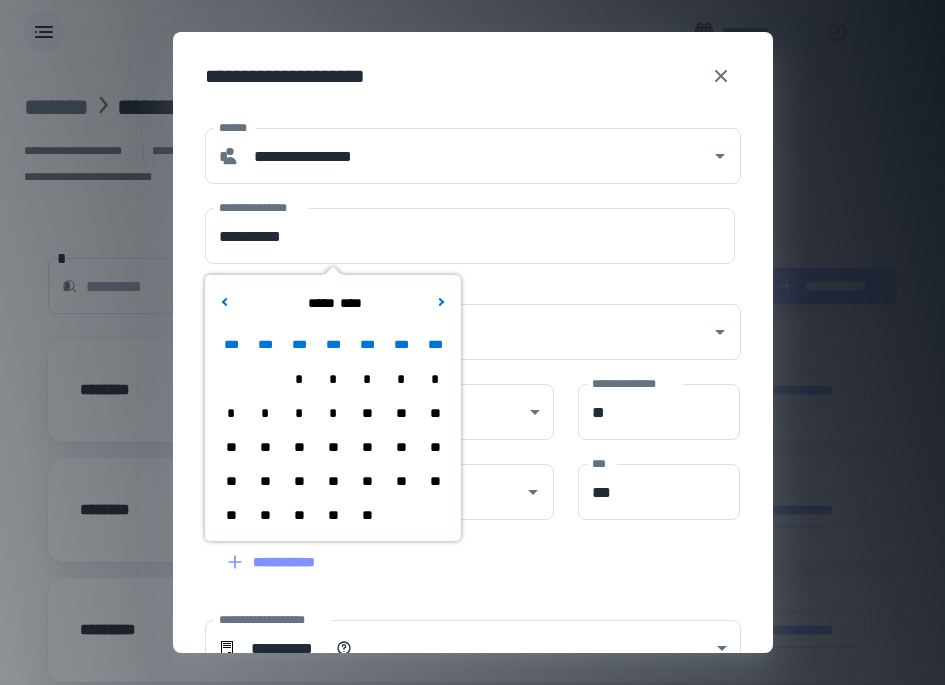 click on "**" at bounding box center (333, 515) 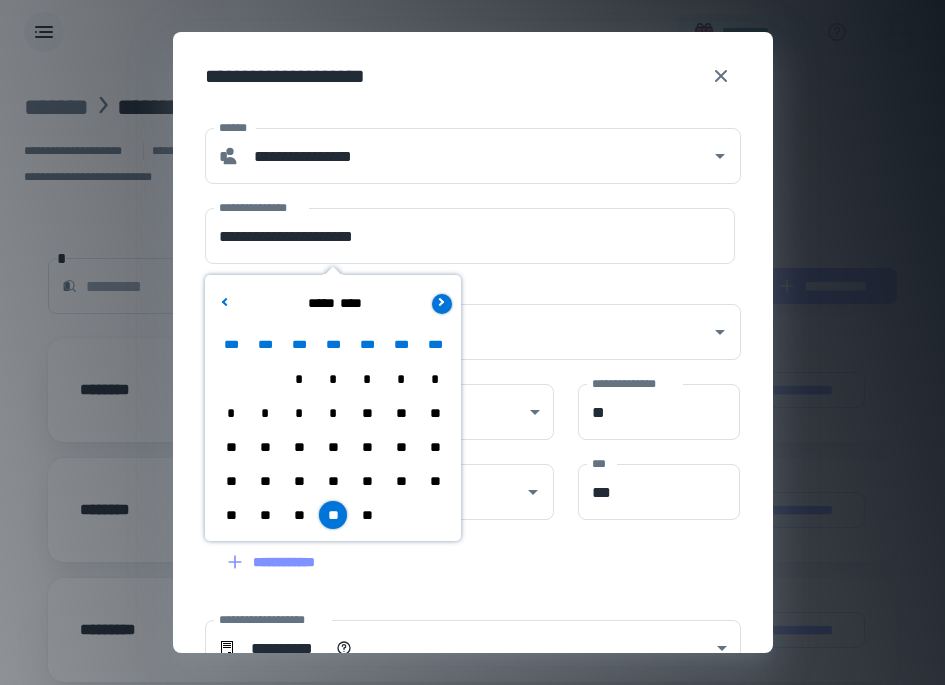 click at bounding box center (440, 301) 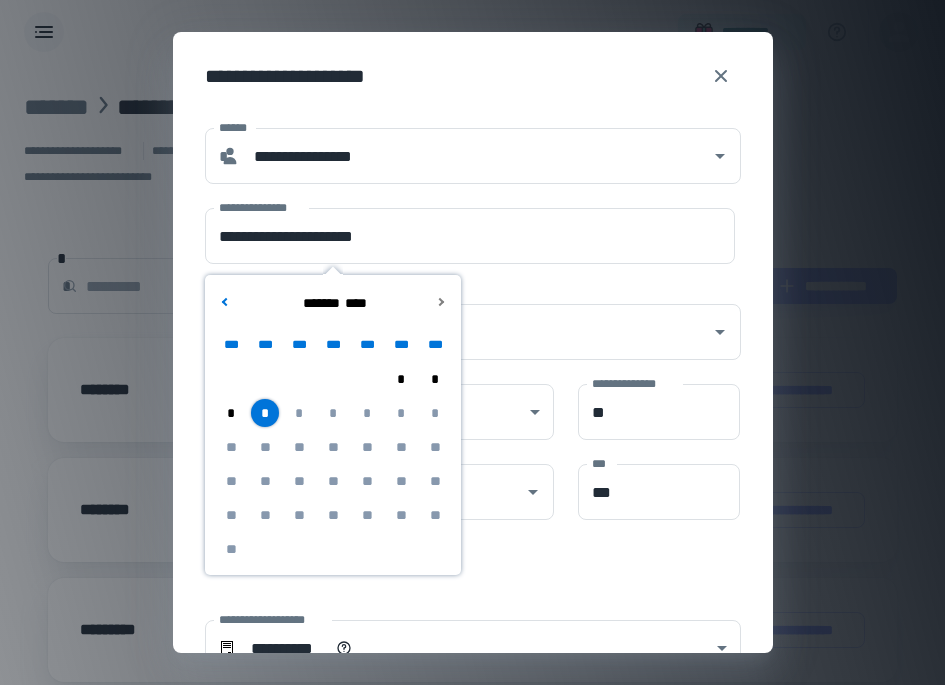 click on "*" at bounding box center [265, 413] 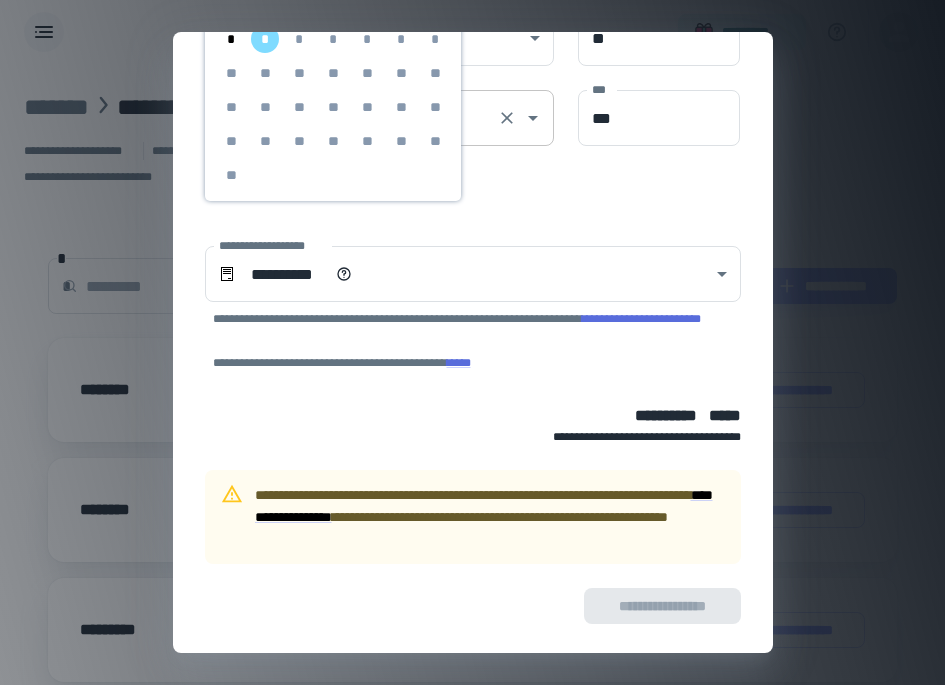 scroll, scrollTop: 377, scrollLeft: 0, axis: vertical 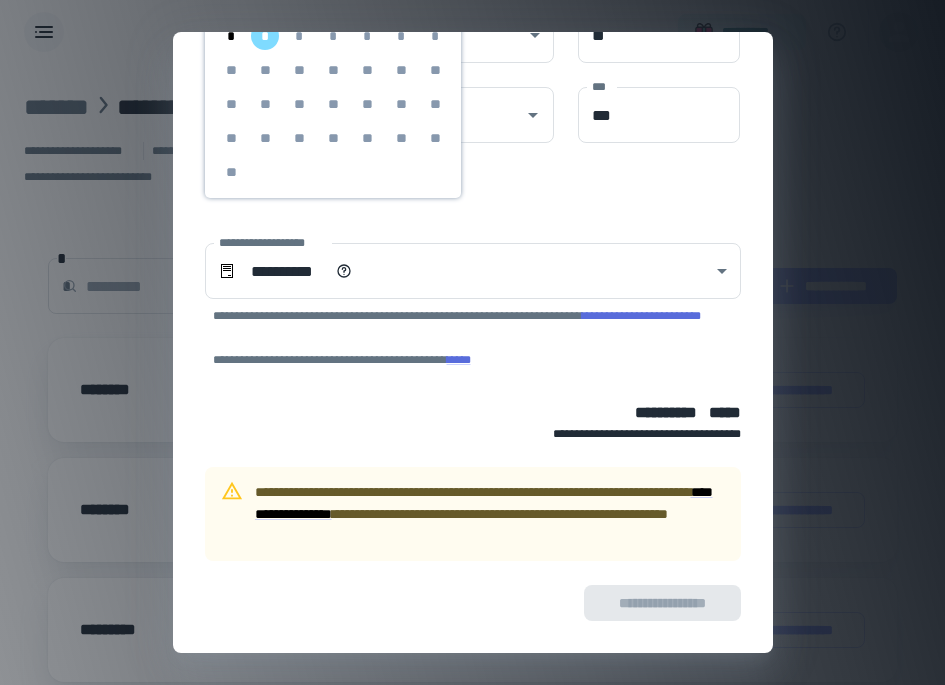 click on "**********" at bounding box center (472, 342) 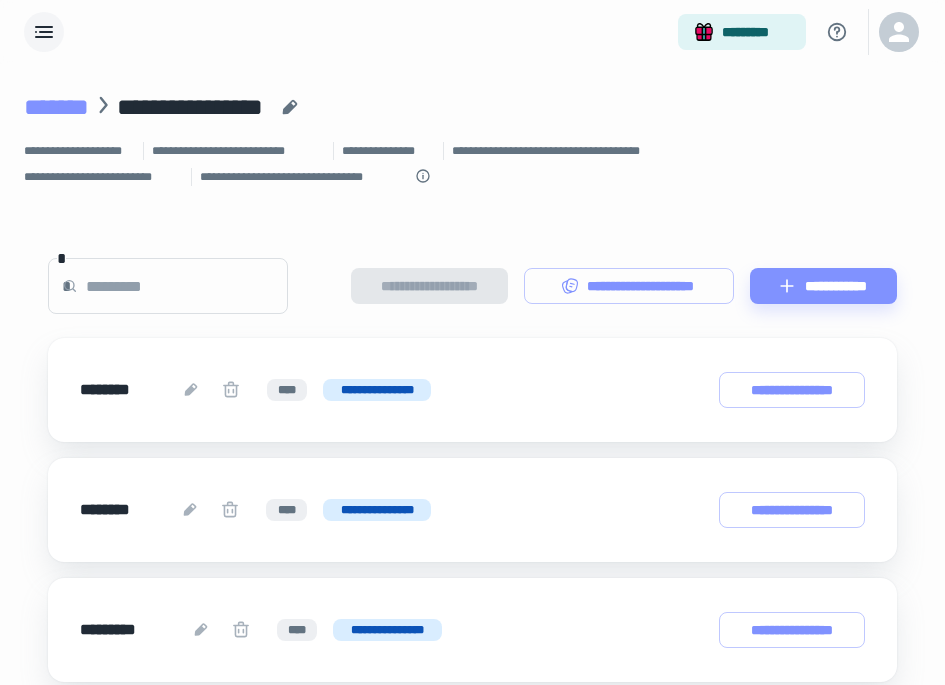 click on "*******" at bounding box center (56, 107) 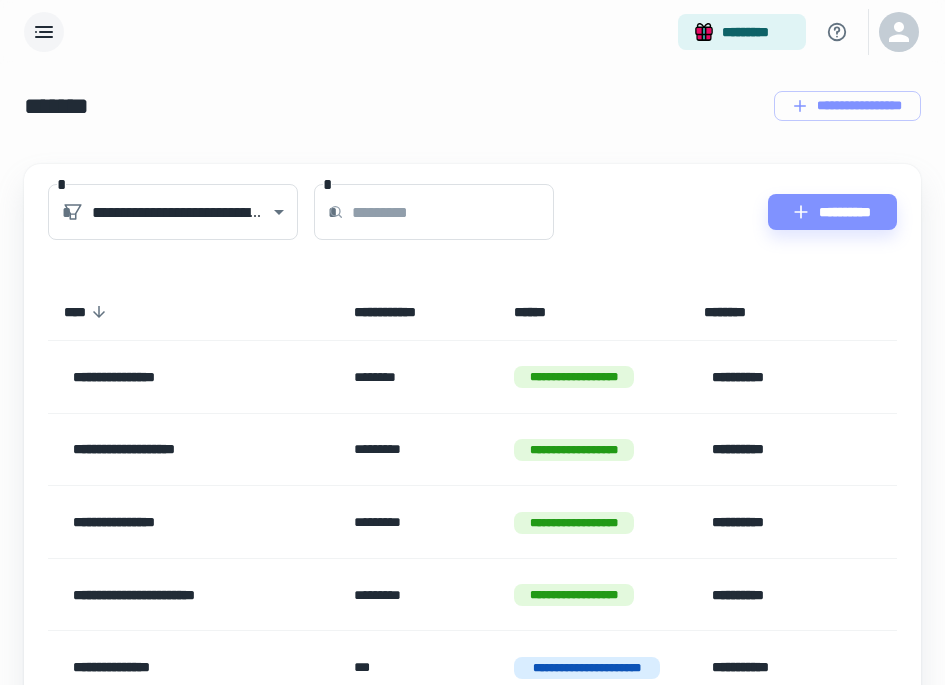 scroll, scrollTop: 3, scrollLeft: 0, axis: vertical 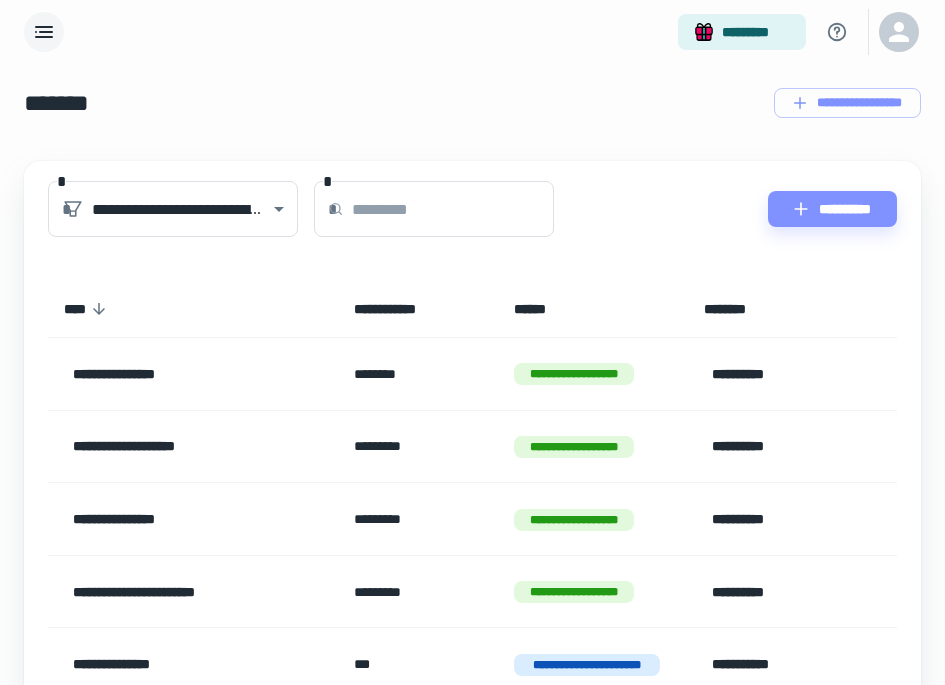 click 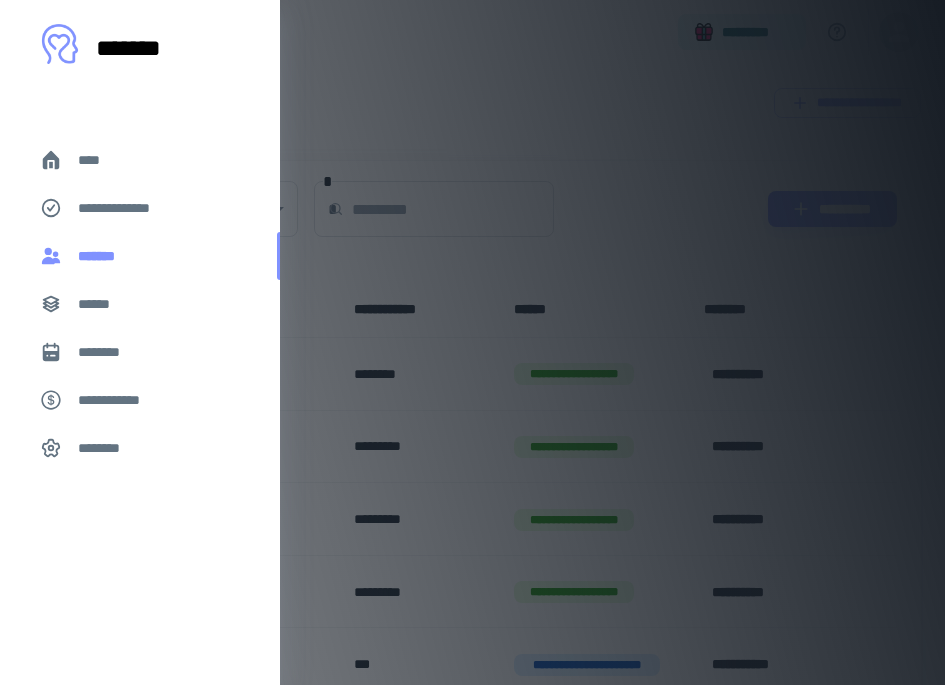 click on "*******" at bounding box center [101, 256] 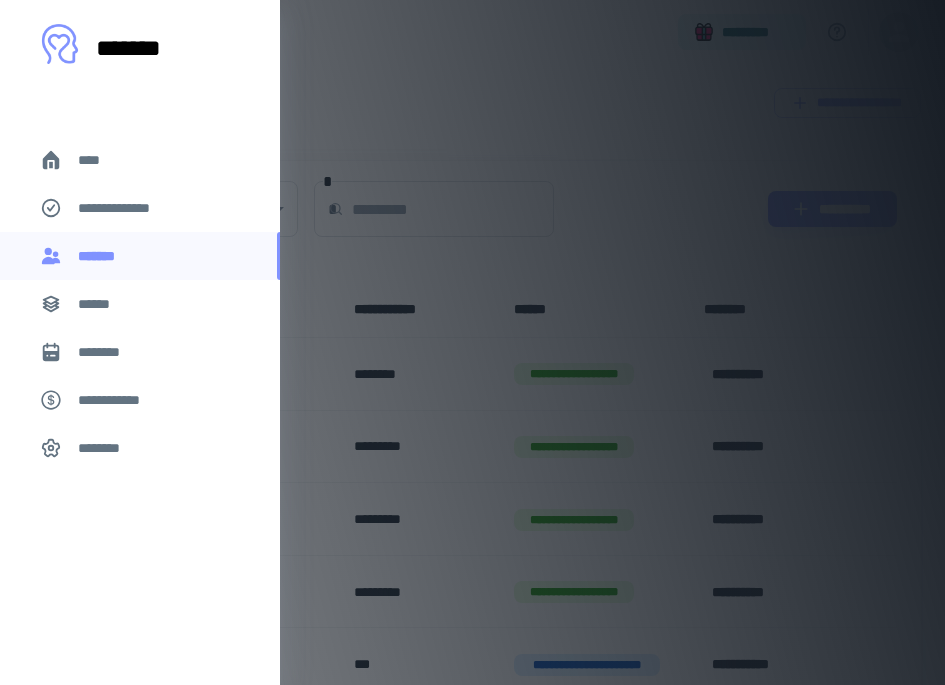 click at bounding box center (472, 342) 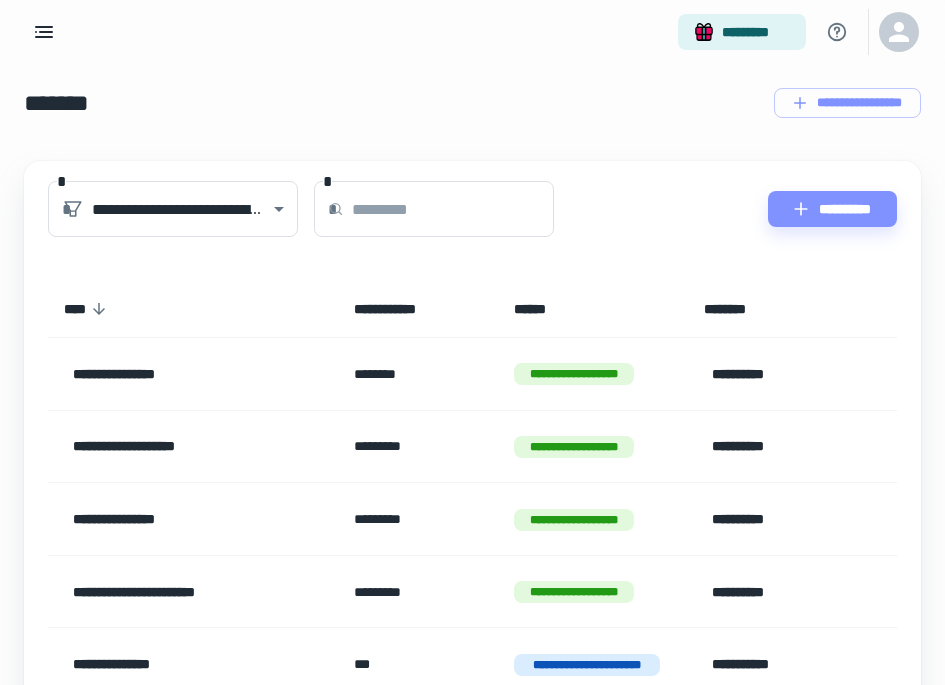 click at bounding box center (453, 209) 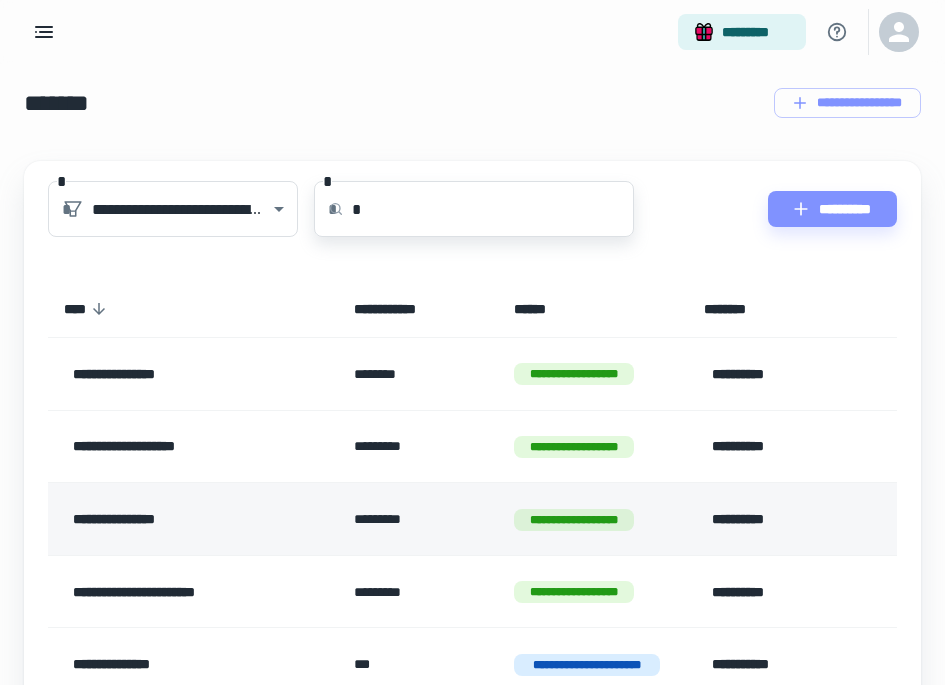 type on "*" 